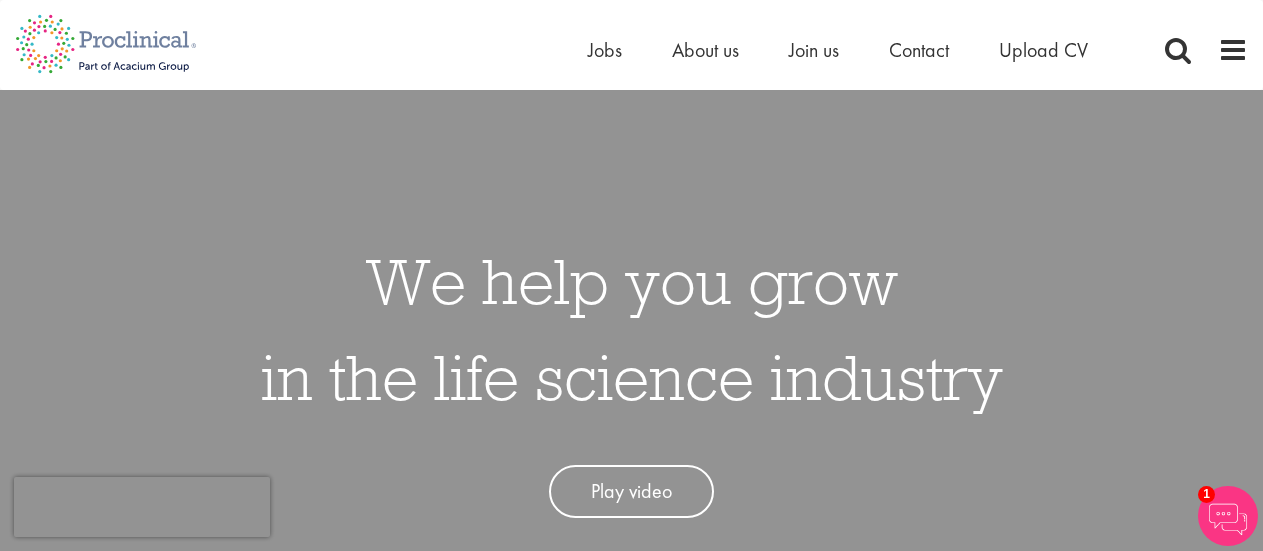 scroll, scrollTop: 0, scrollLeft: 0, axis: both 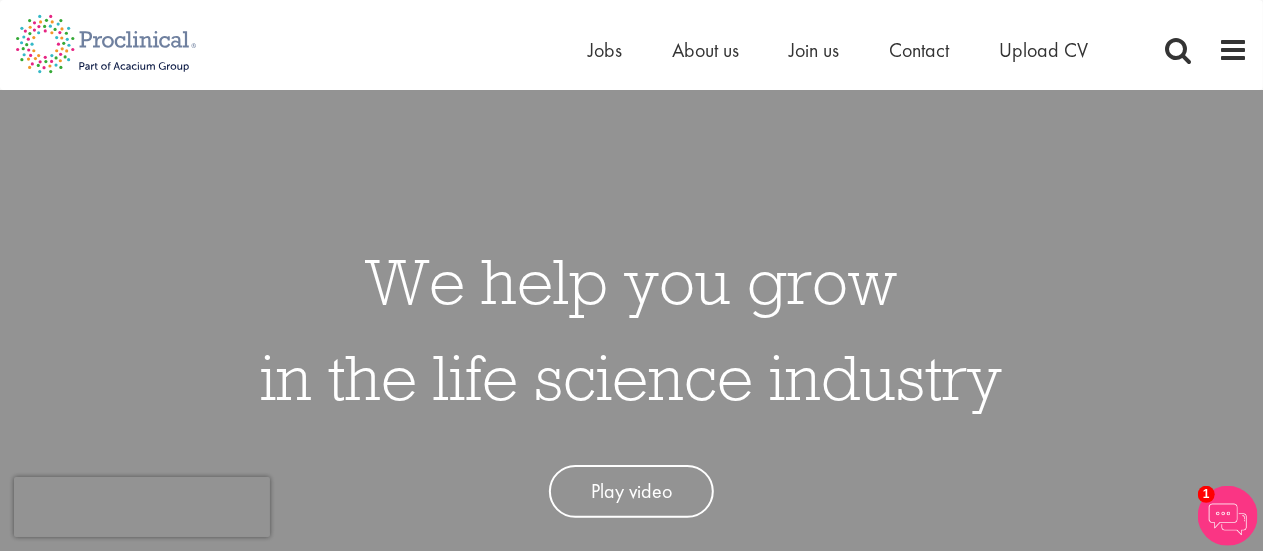 click on "Home
Jobs
About us
Join us
Contact
Upload CV" at bounding box center [624, 37] 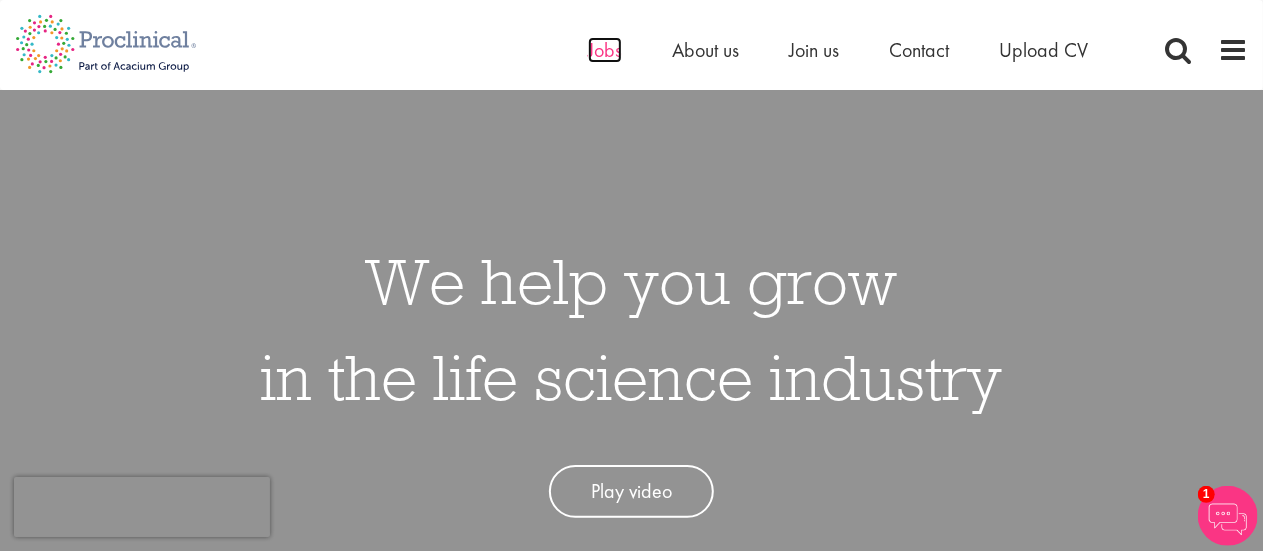 click on "Jobs" at bounding box center (605, 50) 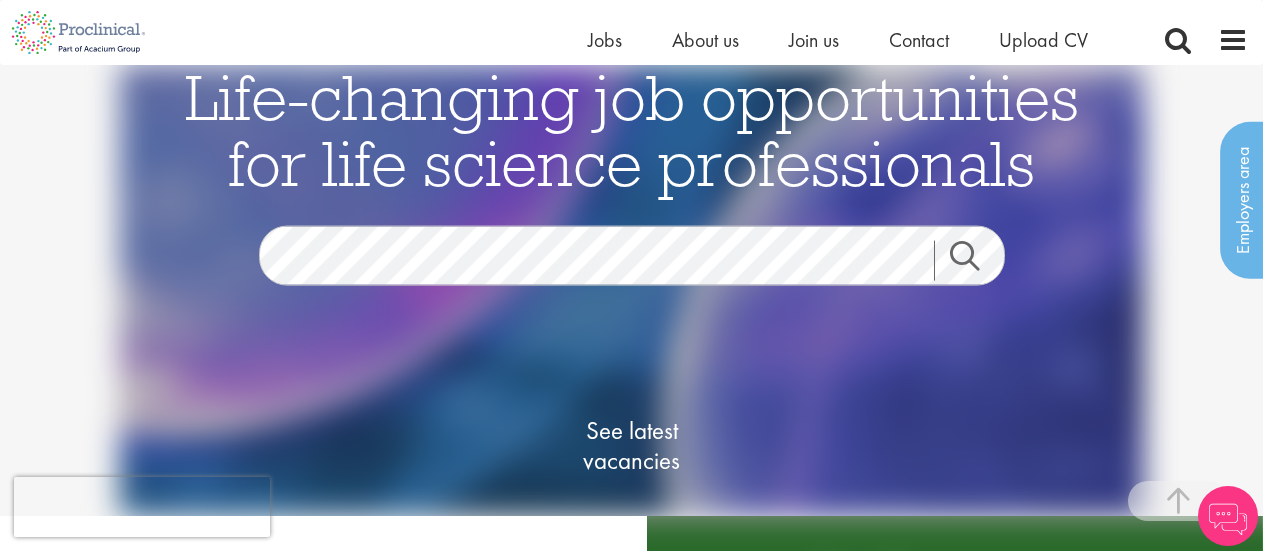 scroll, scrollTop: 576, scrollLeft: 0, axis: vertical 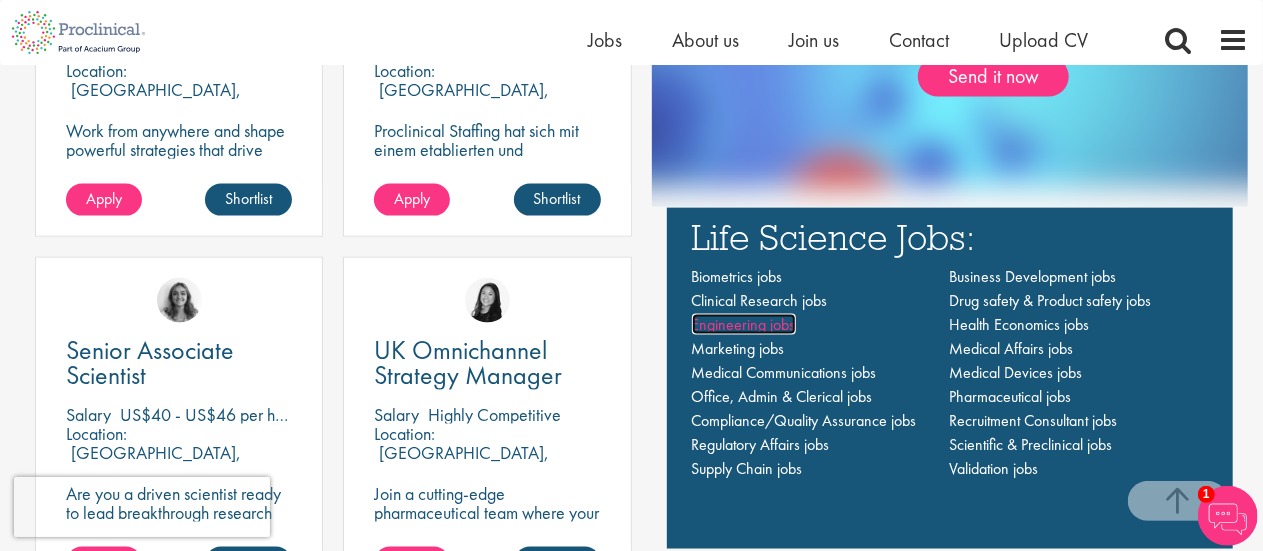 click on "Engineering jobs" at bounding box center (744, 324) 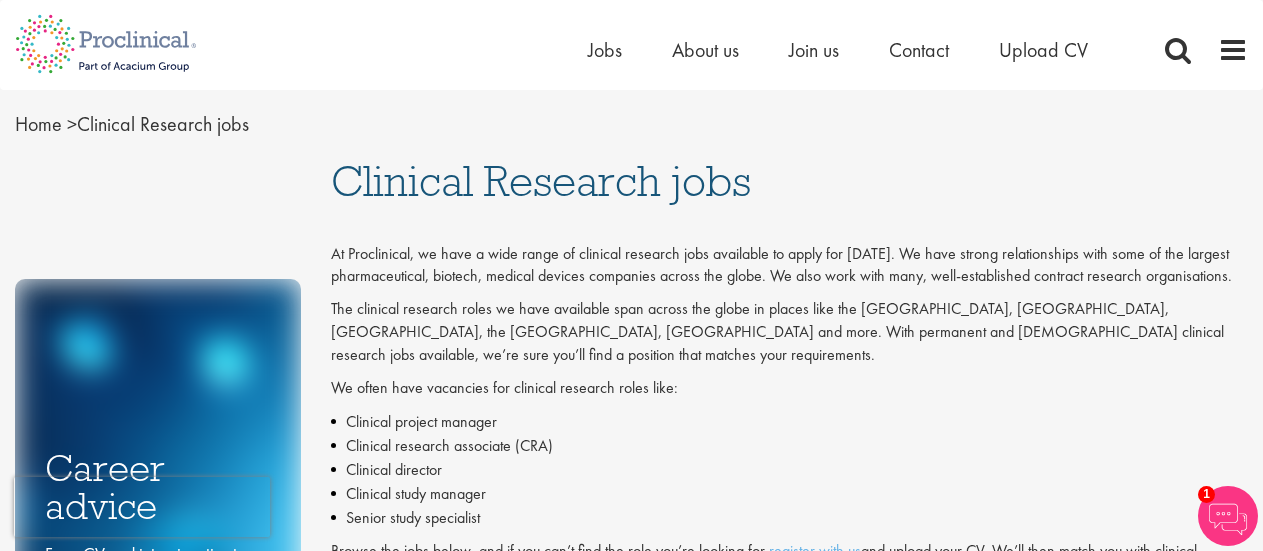 scroll, scrollTop: 0, scrollLeft: 0, axis: both 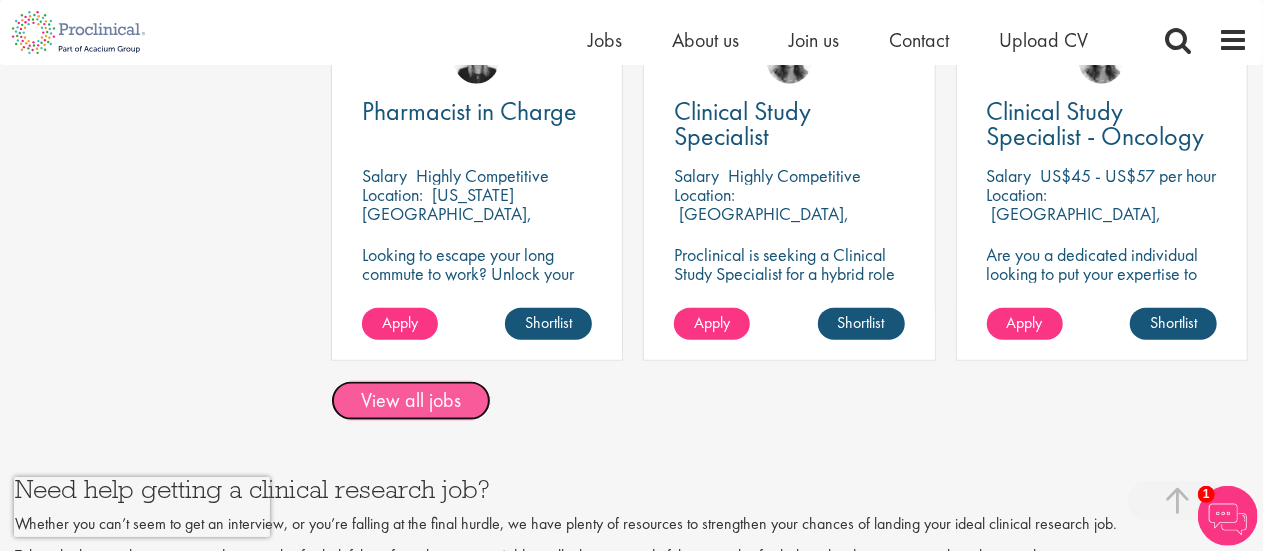 click on "View all jobs" at bounding box center [411, 401] 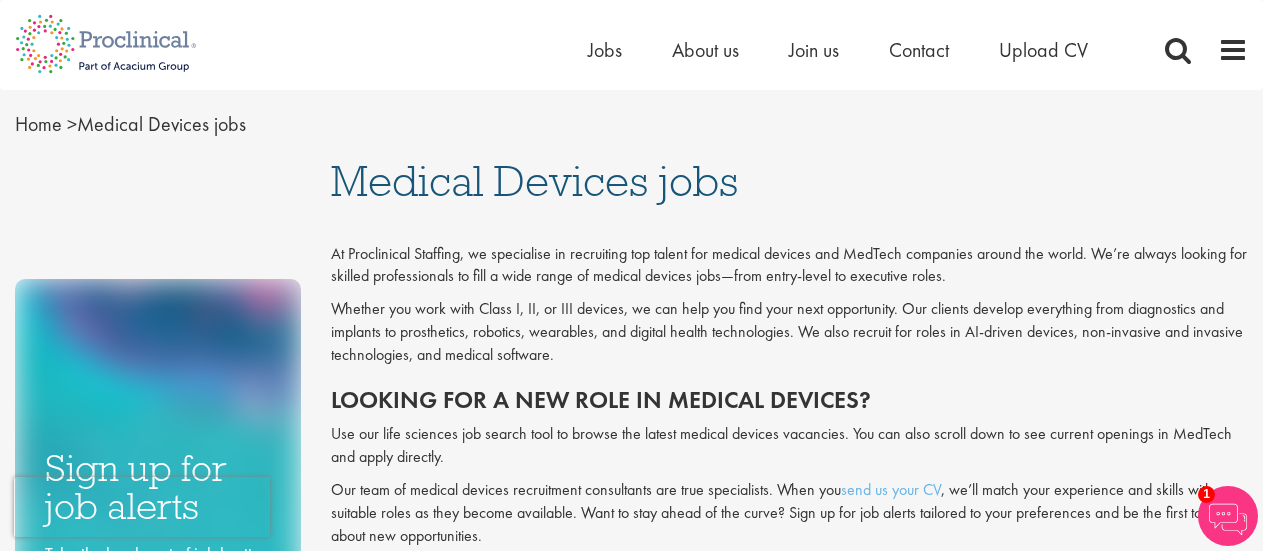 scroll, scrollTop: 0, scrollLeft: 0, axis: both 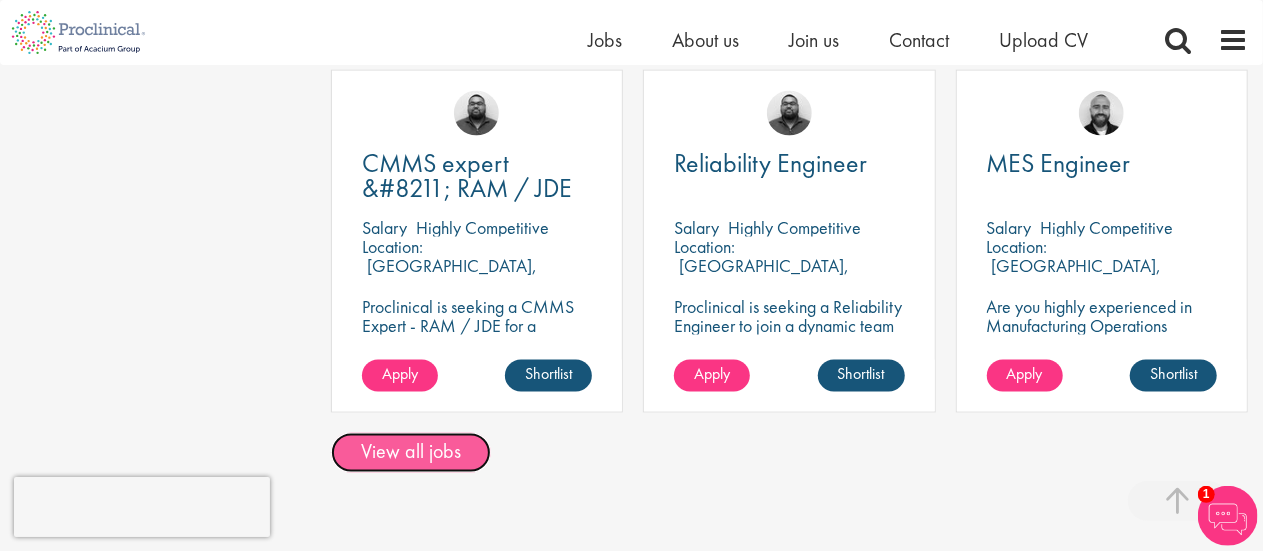 click on "View all jobs" at bounding box center [411, 453] 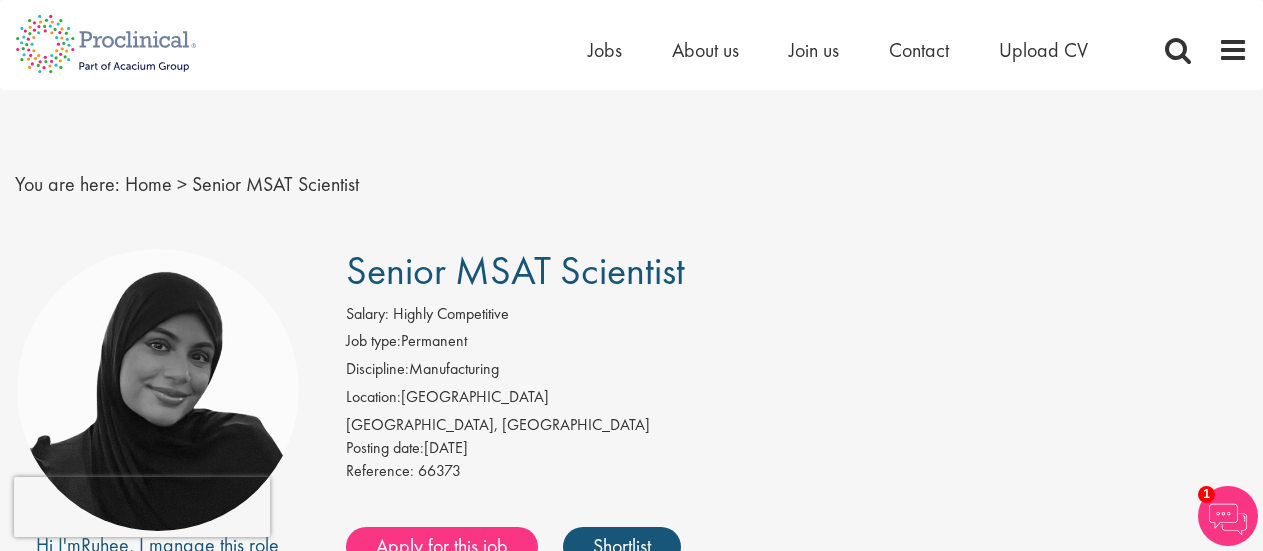scroll, scrollTop: 0, scrollLeft: 0, axis: both 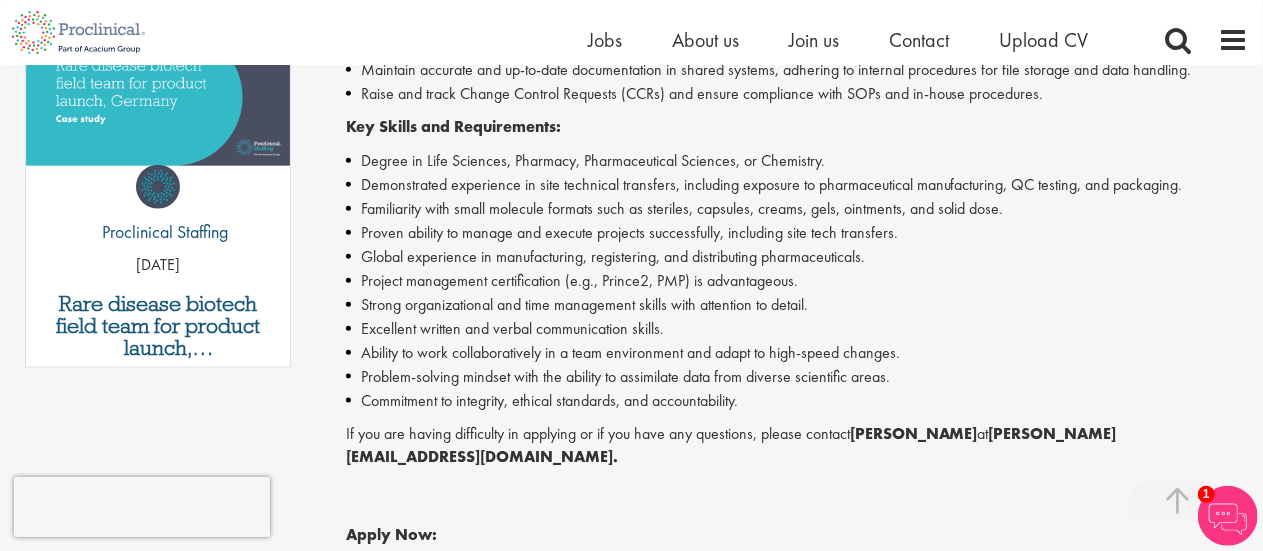 click on "Project management certification (e.g., Prince2, PMP) is advantageous." at bounding box center (797, 281) 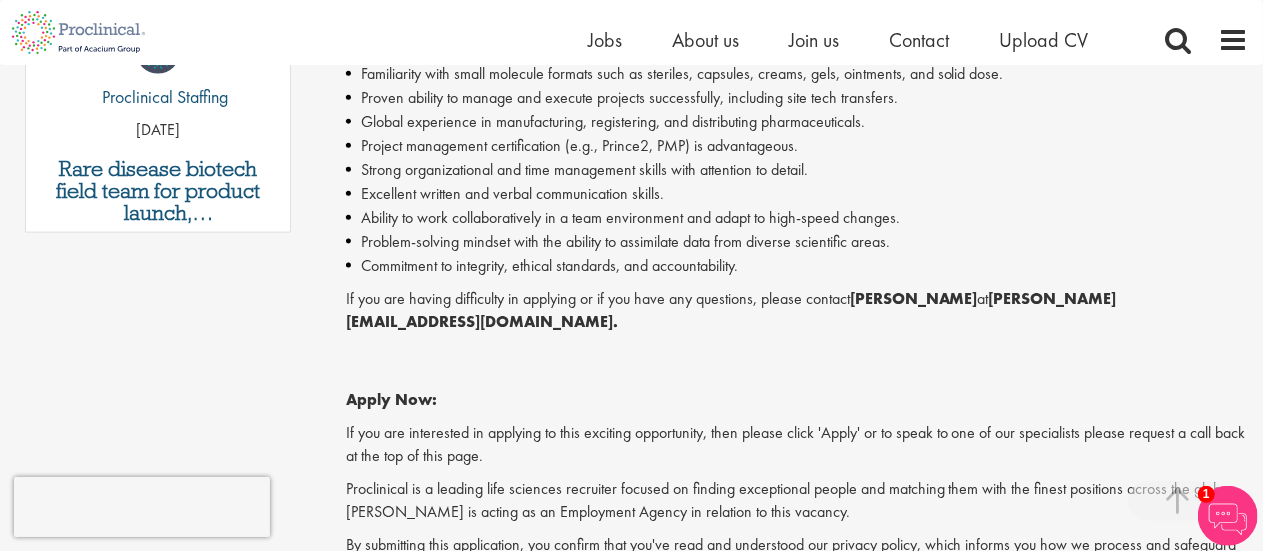 scroll, scrollTop: 1195, scrollLeft: 0, axis: vertical 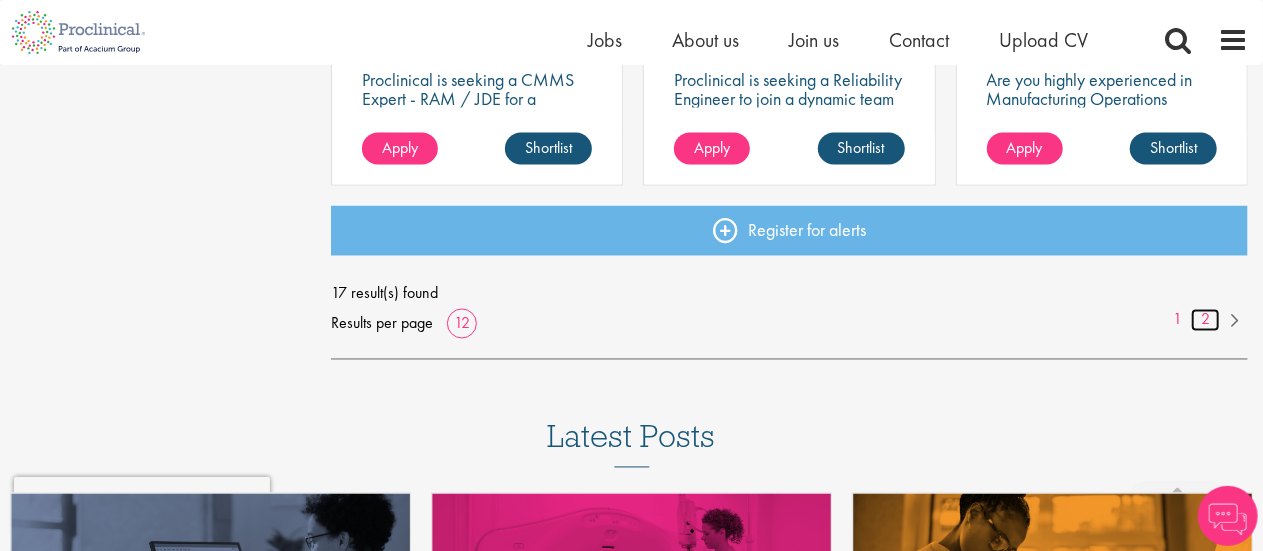 click on "2" at bounding box center (1205, 320) 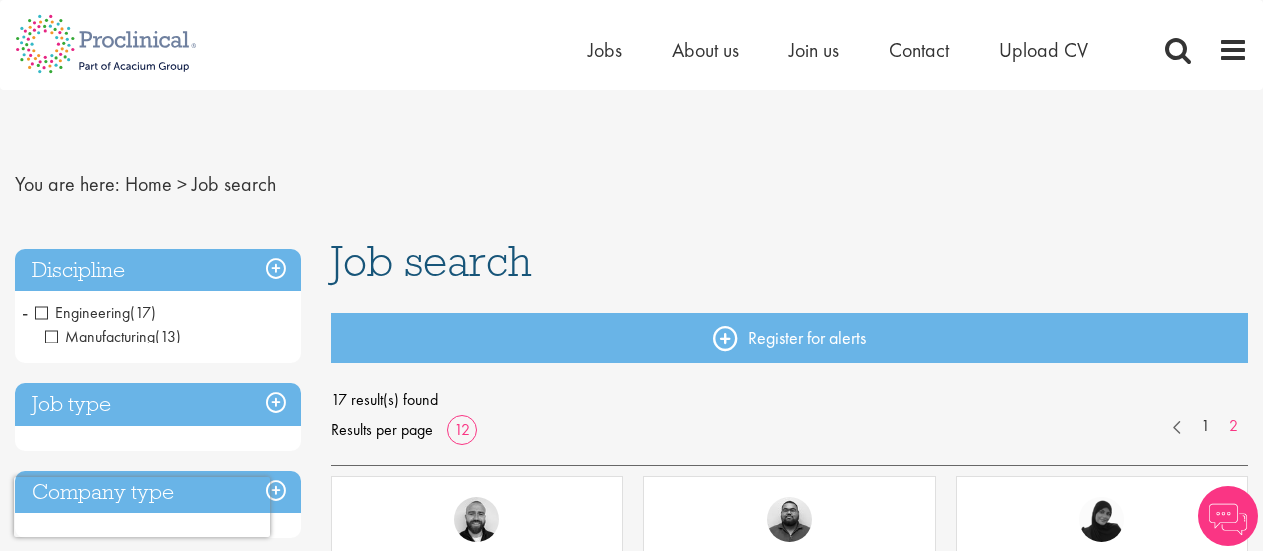 scroll, scrollTop: 0, scrollLeft: 0, axis: both 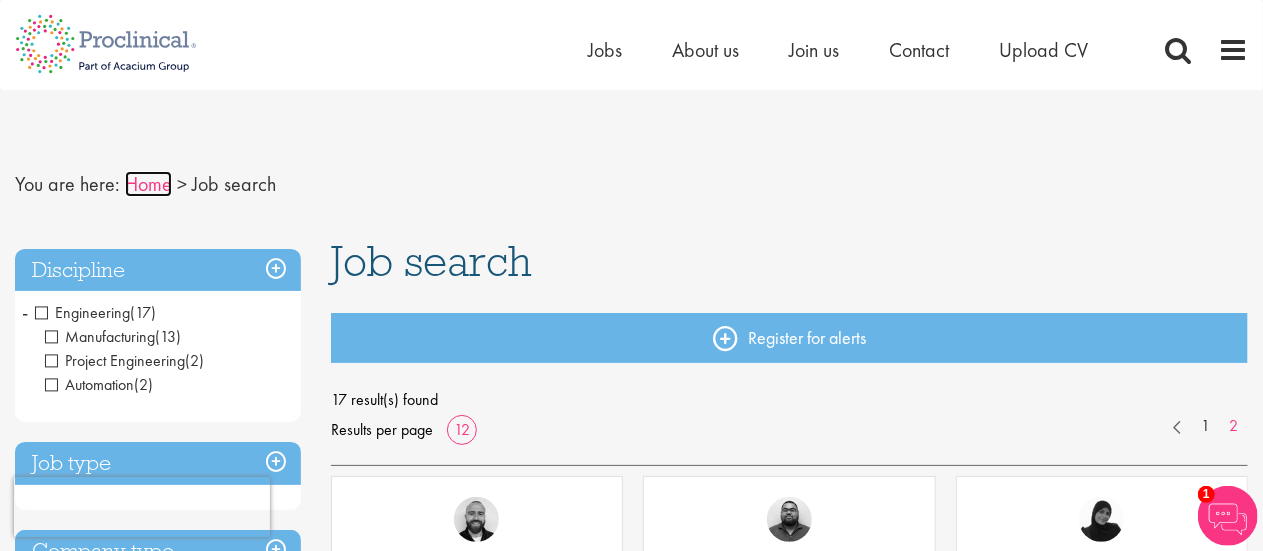 click on "Home" at bounding box center [148, 184] 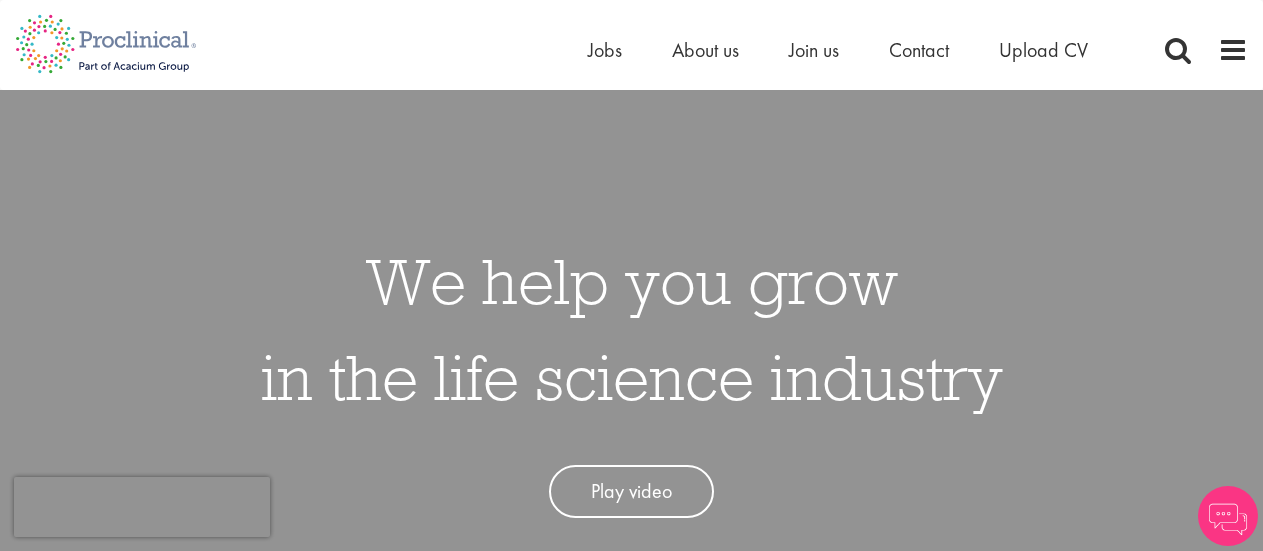 scroll, scrollTop: 0, scrollLeft: 0, axis: both 